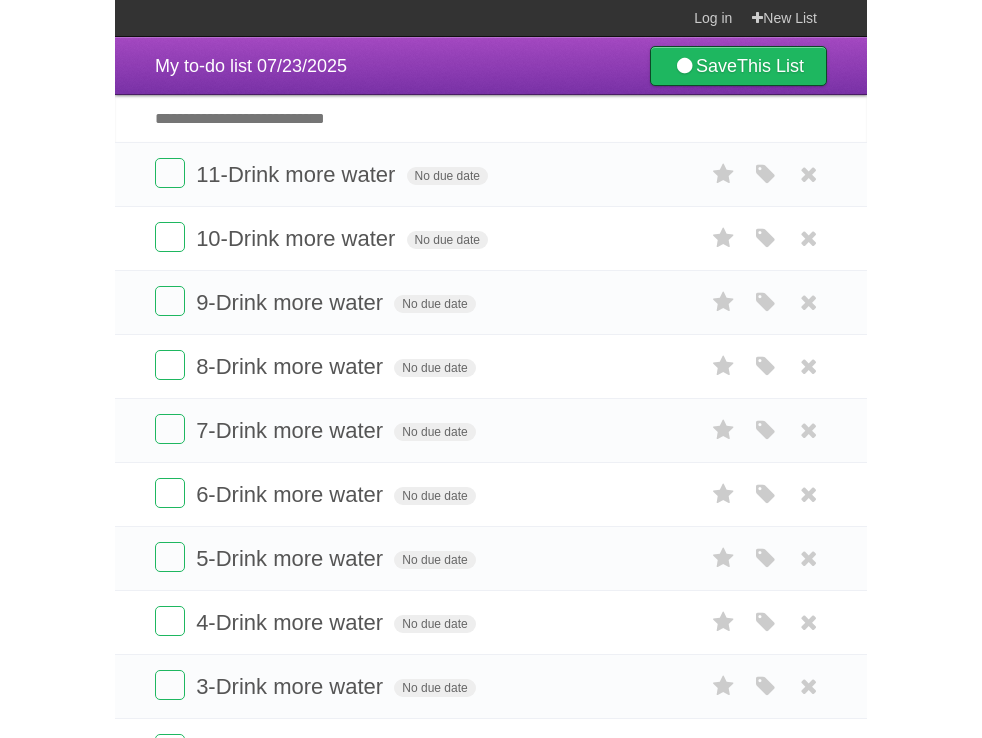 scroll, scrollTop: 0, scrollLeft: 0, axis: both 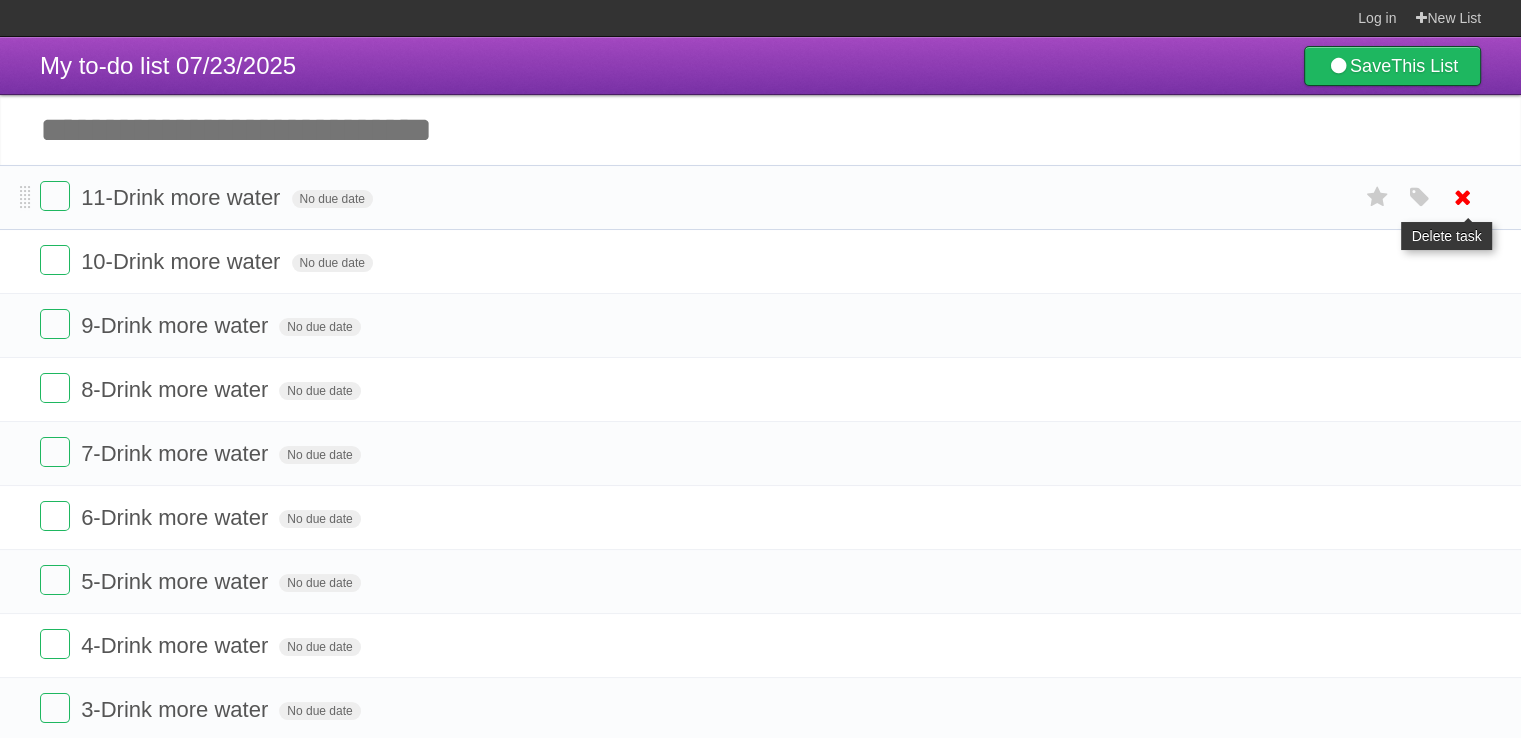 click at bounding box center [1463, 197] 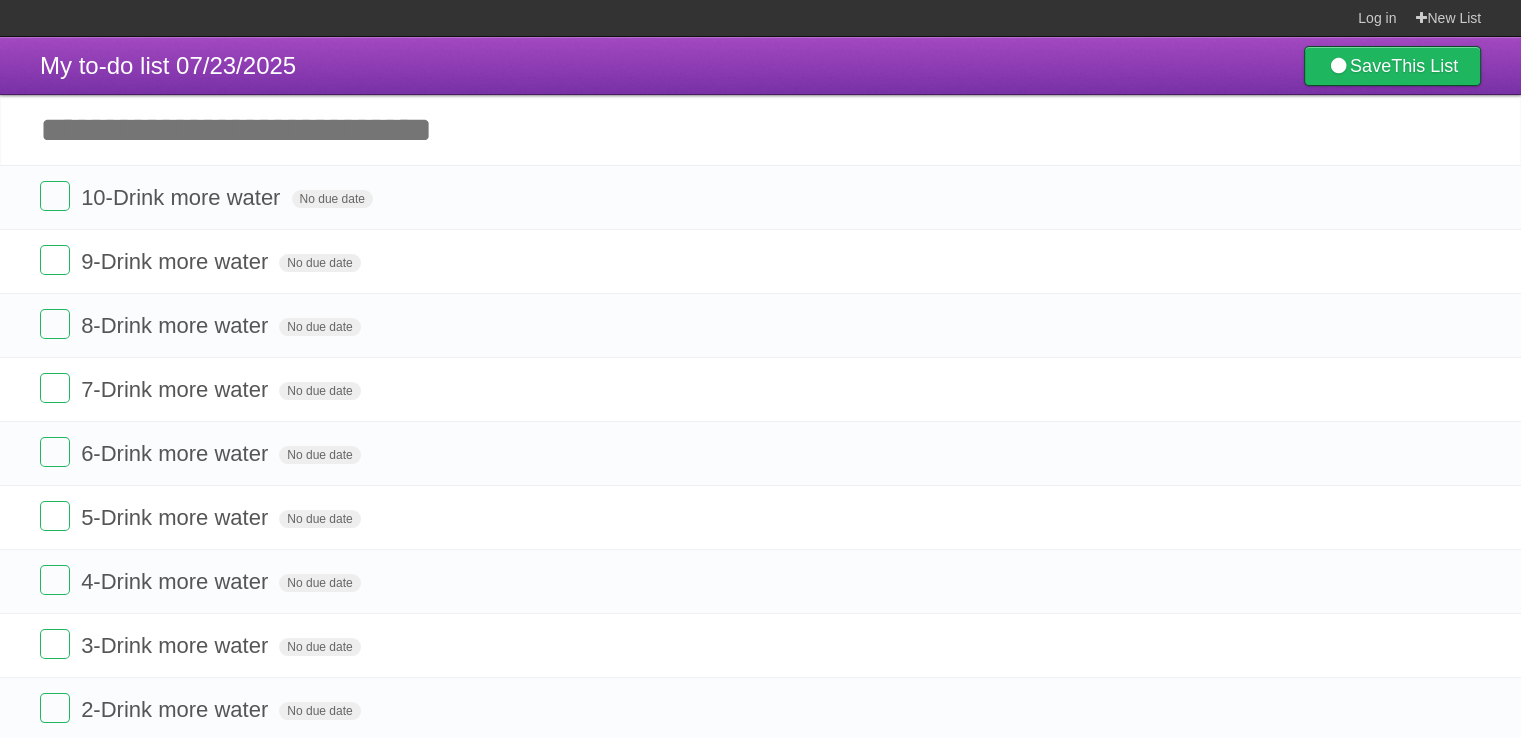 click at bounding box center (1463, 197) 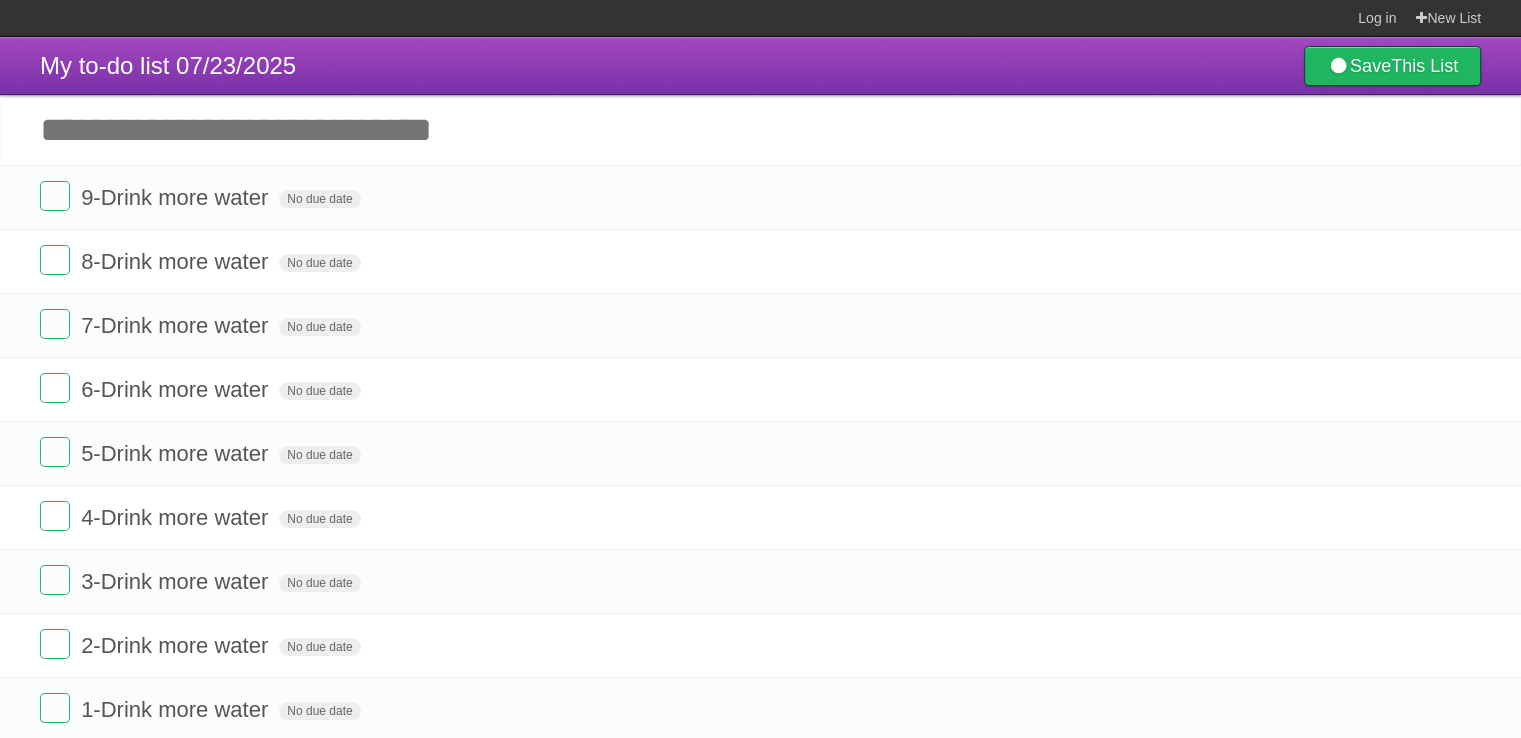 click at bounding box center (1463, 197) 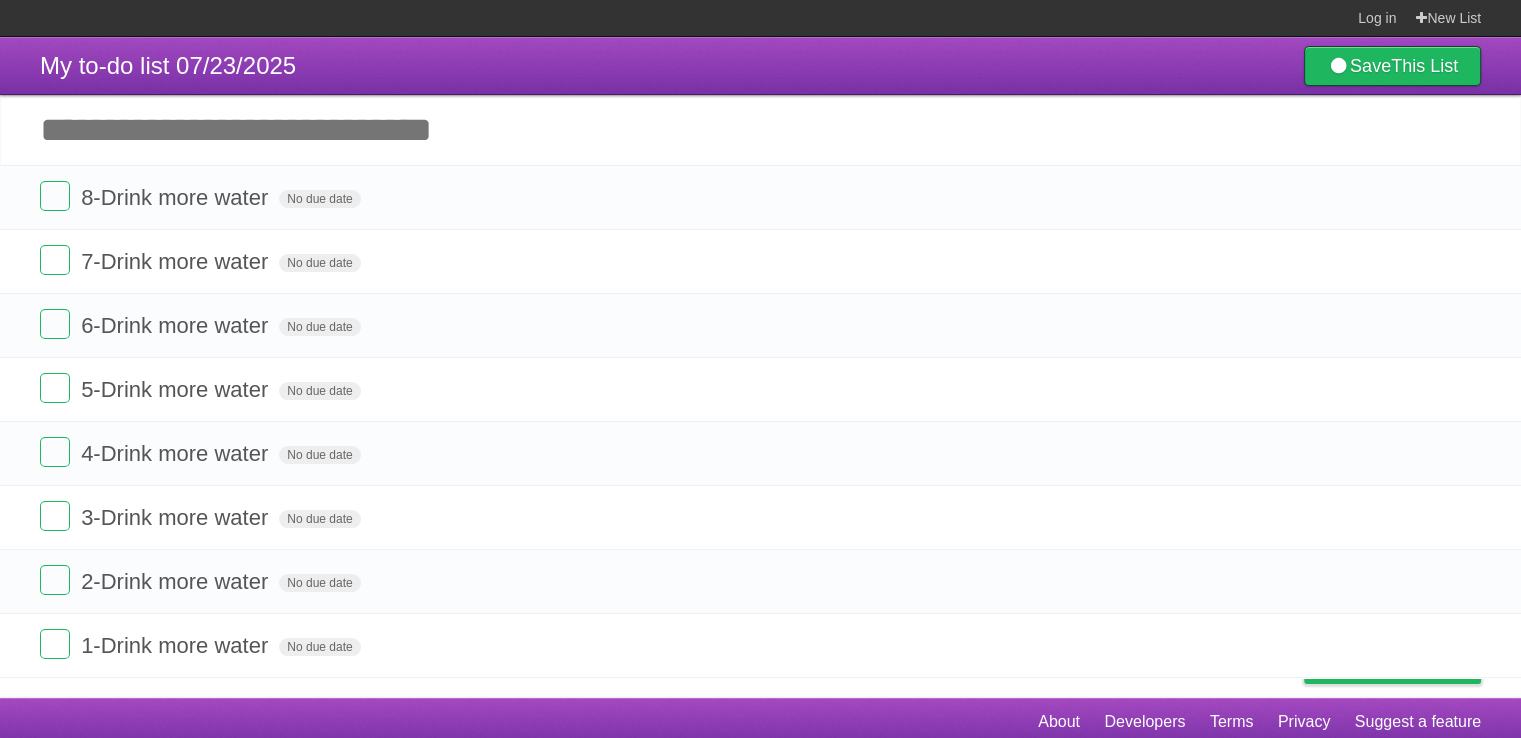 click at bounding box center [1463, 197] 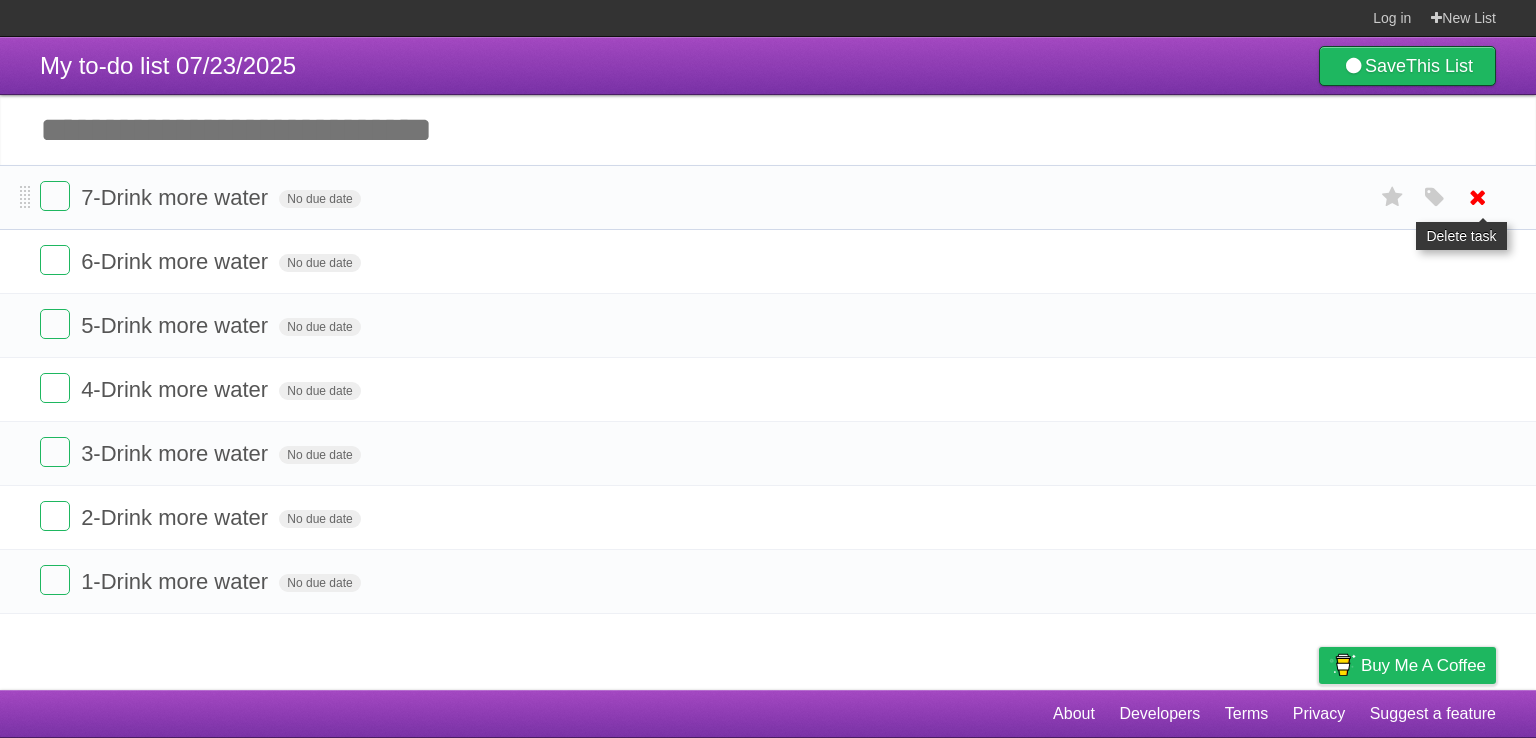 click at bounding box center (1478, 197) 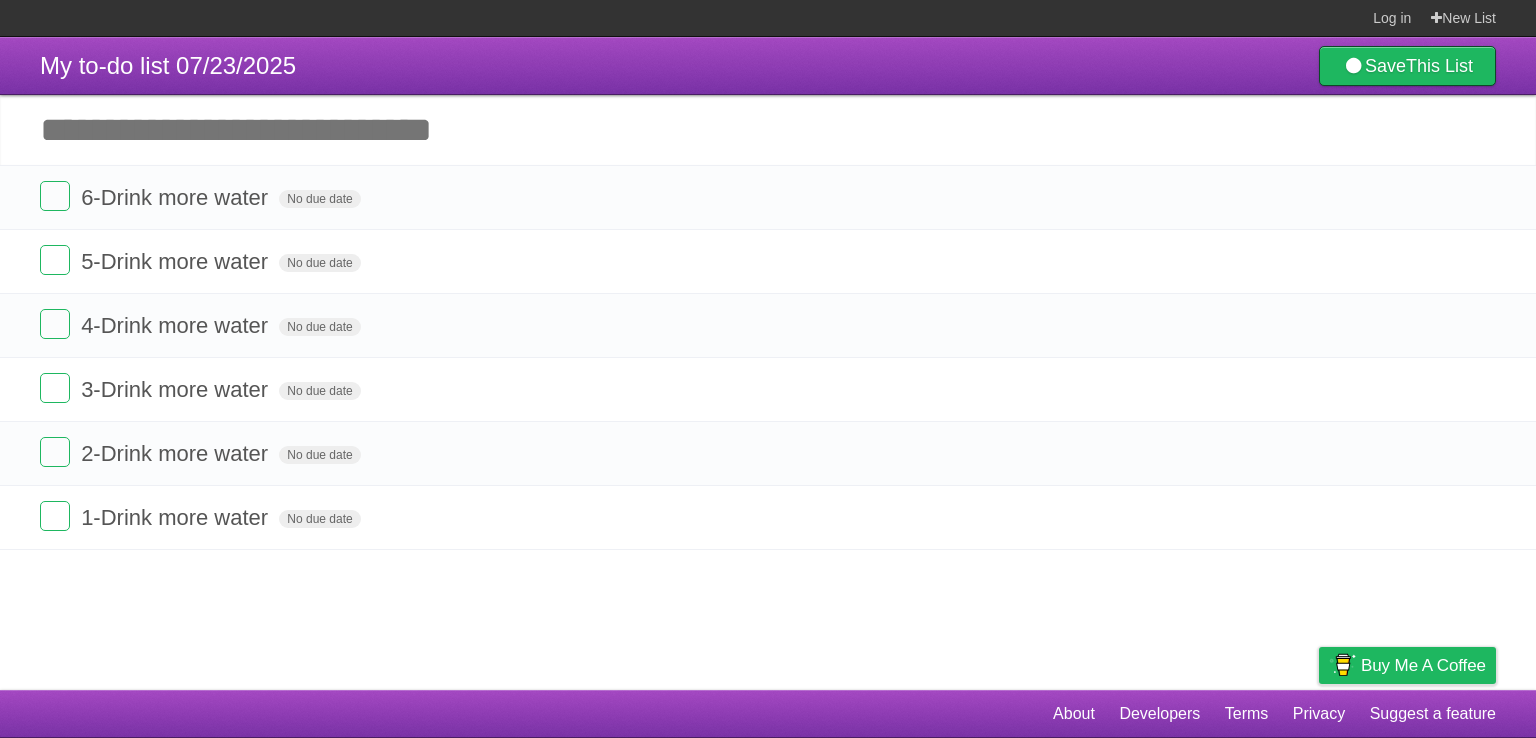 click at bounding box center (1478, 197) 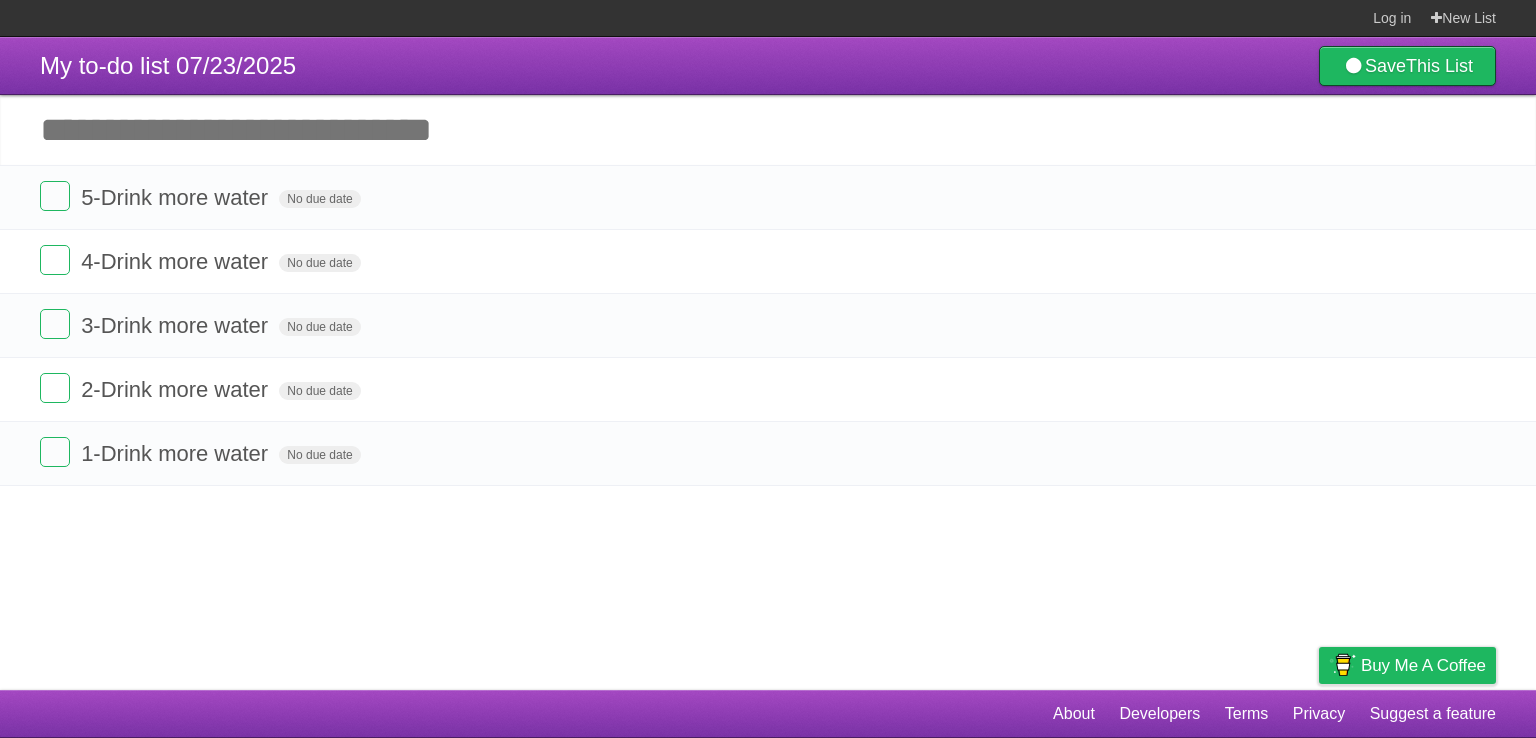 click at bounding box center (1478, 197) 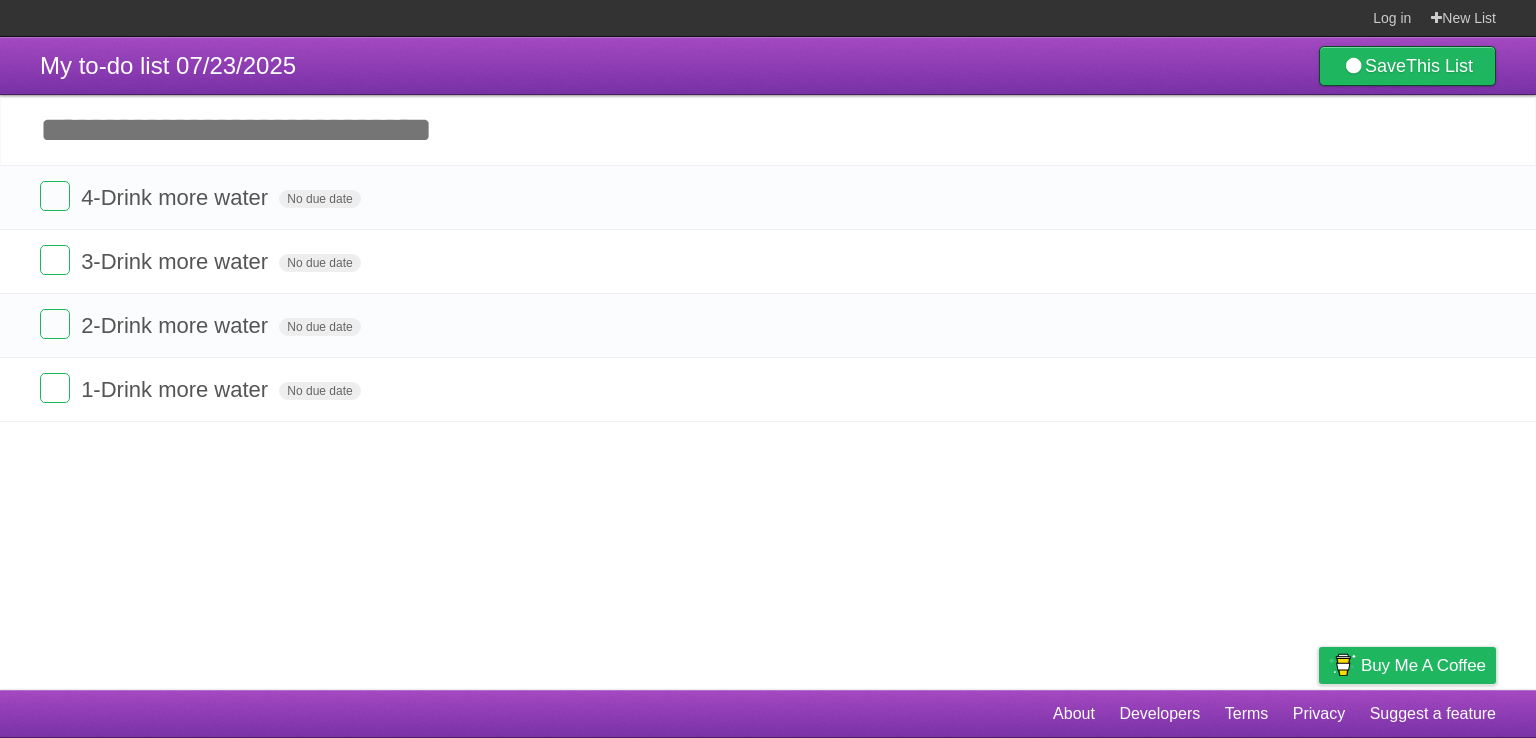 click at bounding box center (1478, 197) 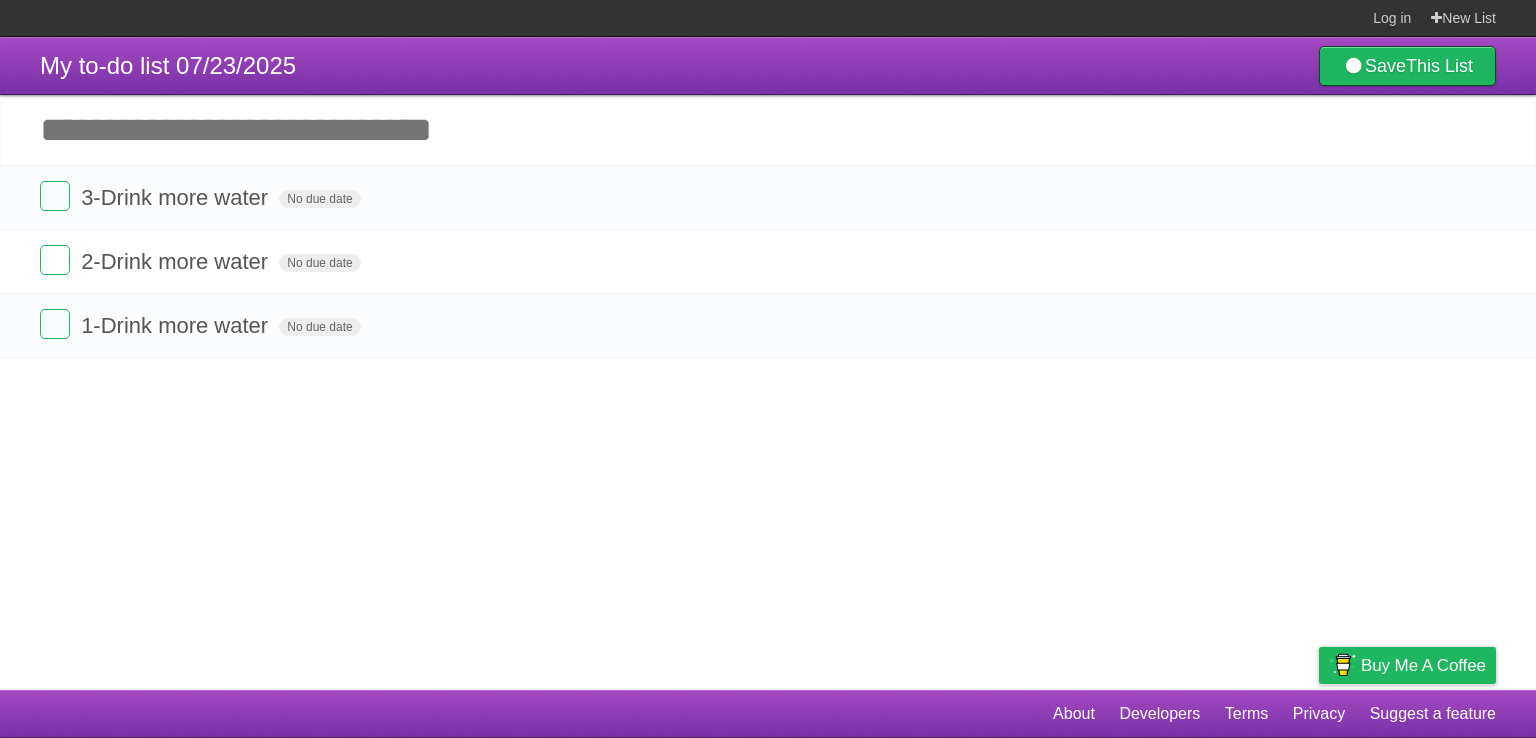 click at bounding box center (1478, 197) 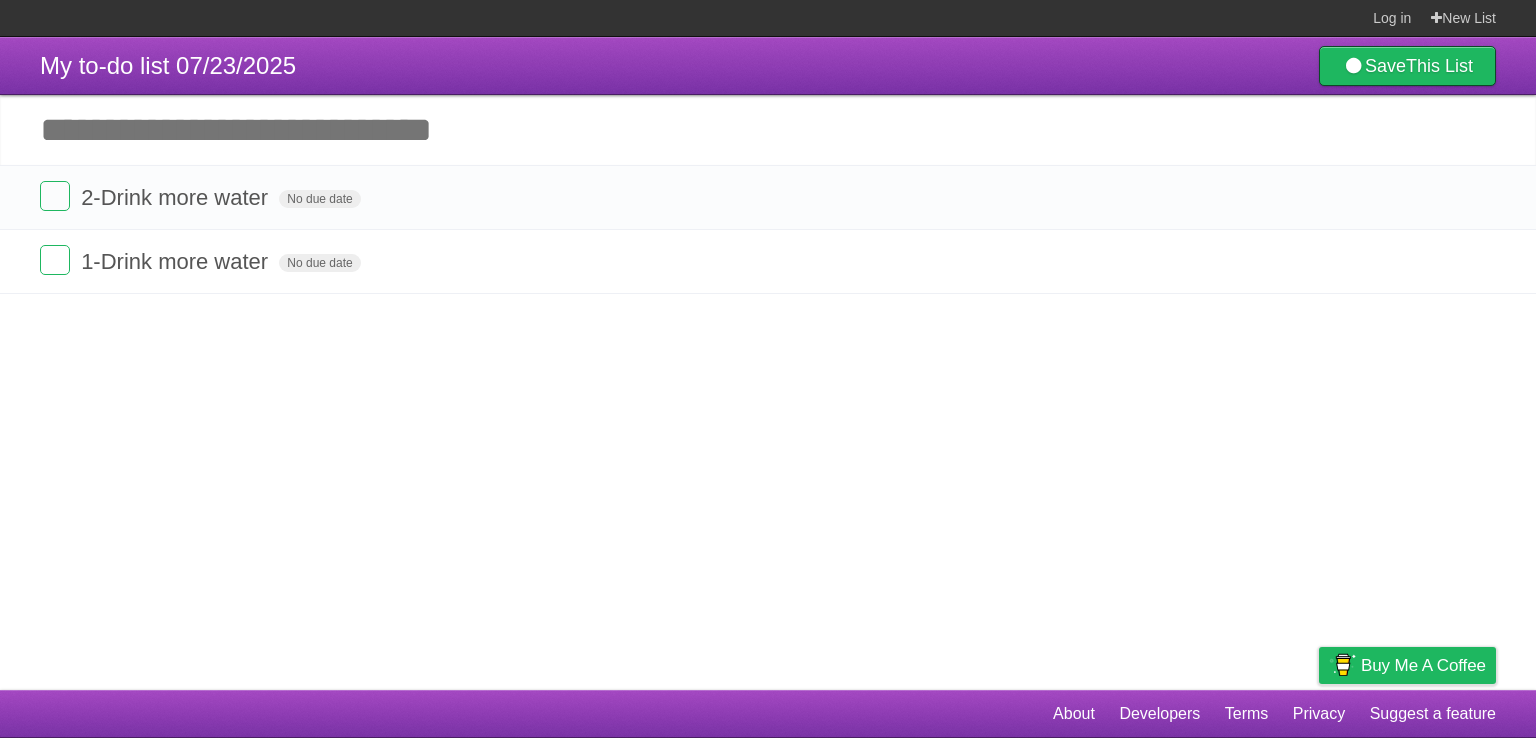 click at bounding box center [1478, 197] 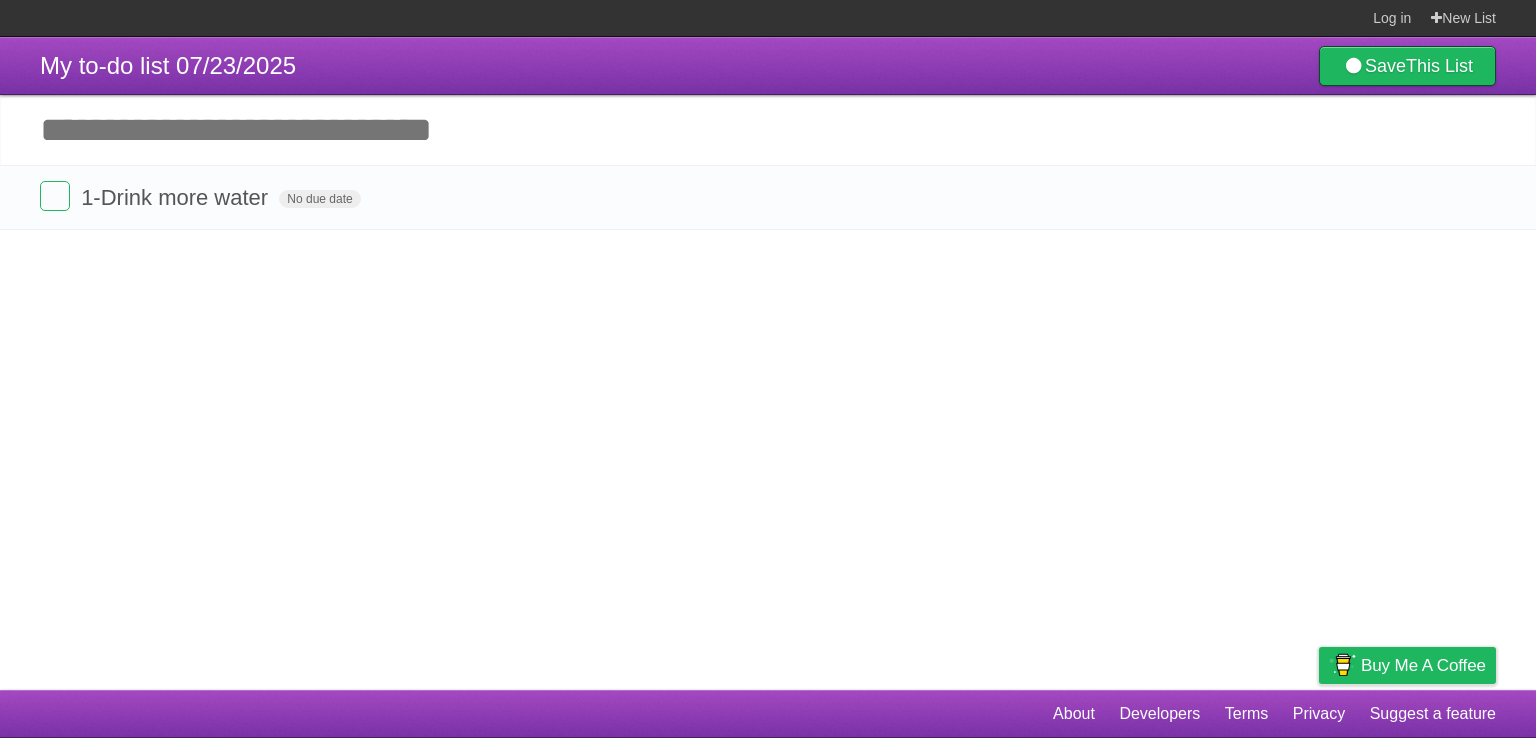 click at bounding box center (1478, 197) 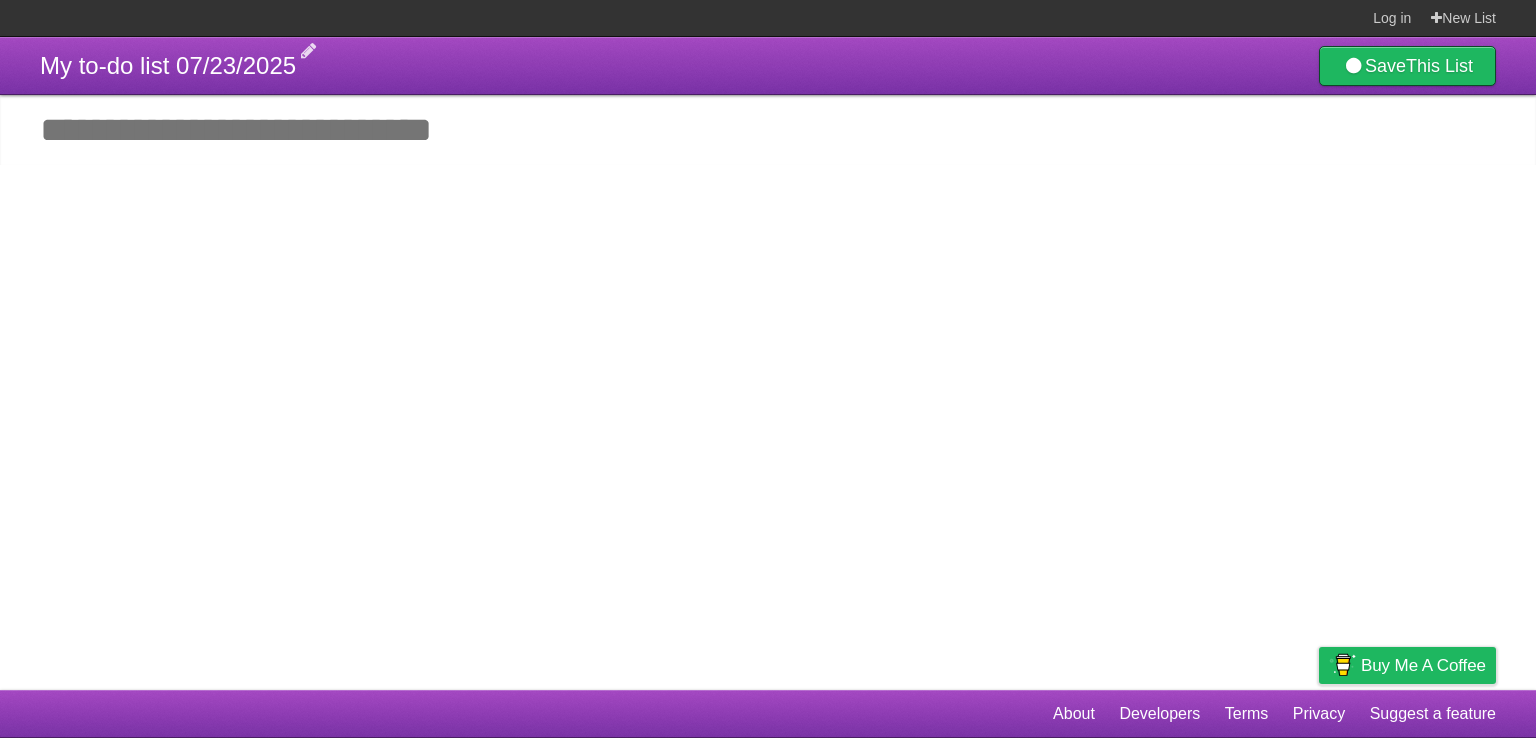 click on "My to-do list 07/23/2025" at bounding box center (168, 65) 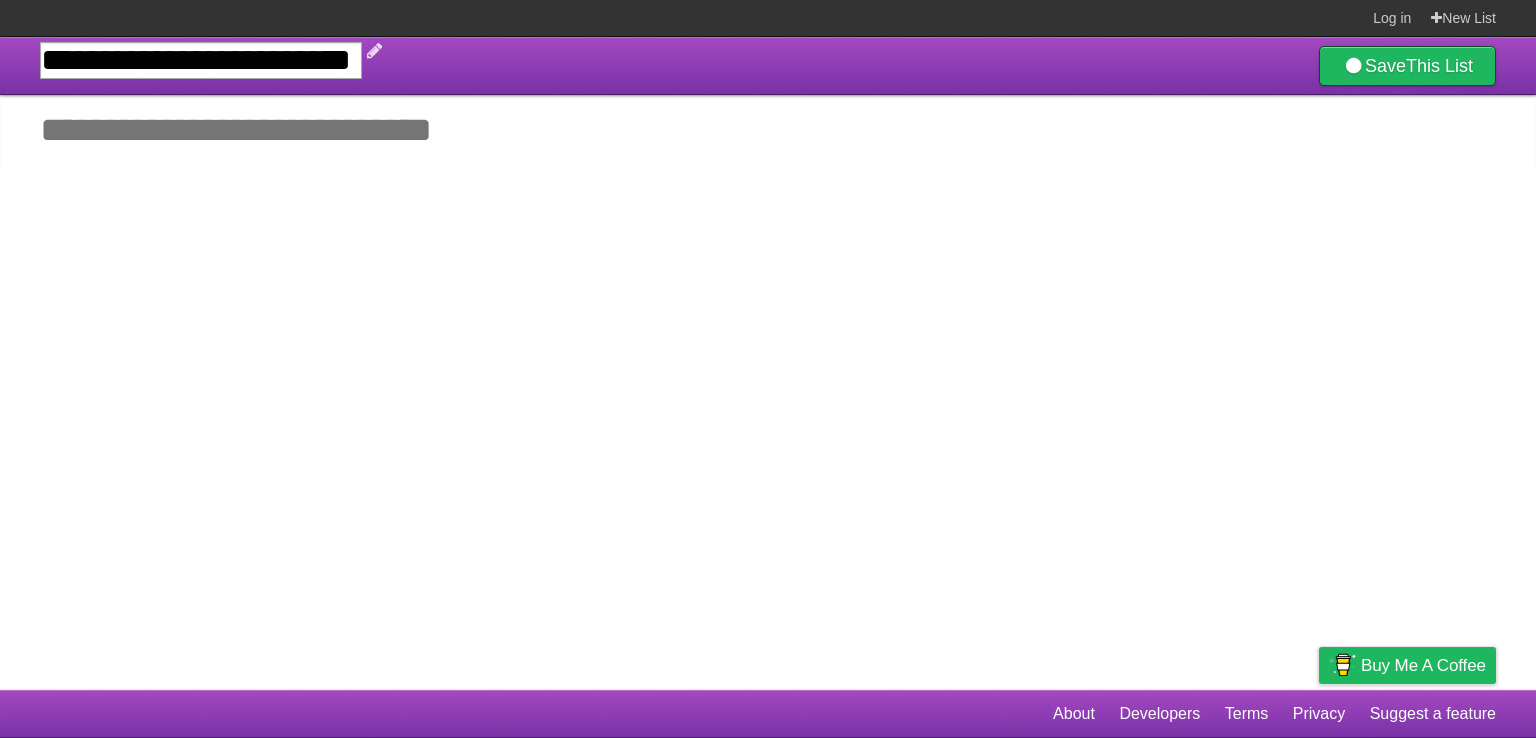 click on "**********" at bounding box center [201, 60] 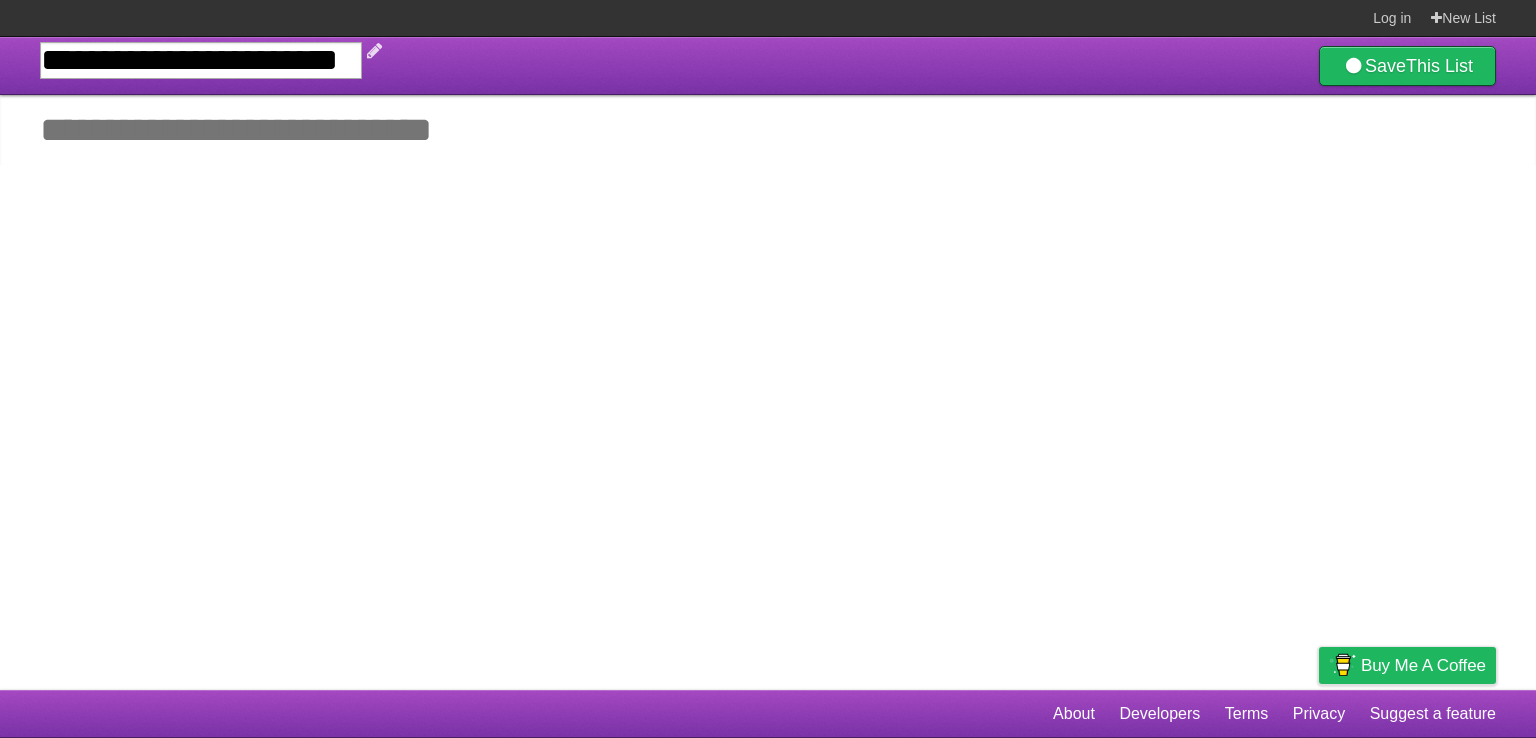 type on "**********" 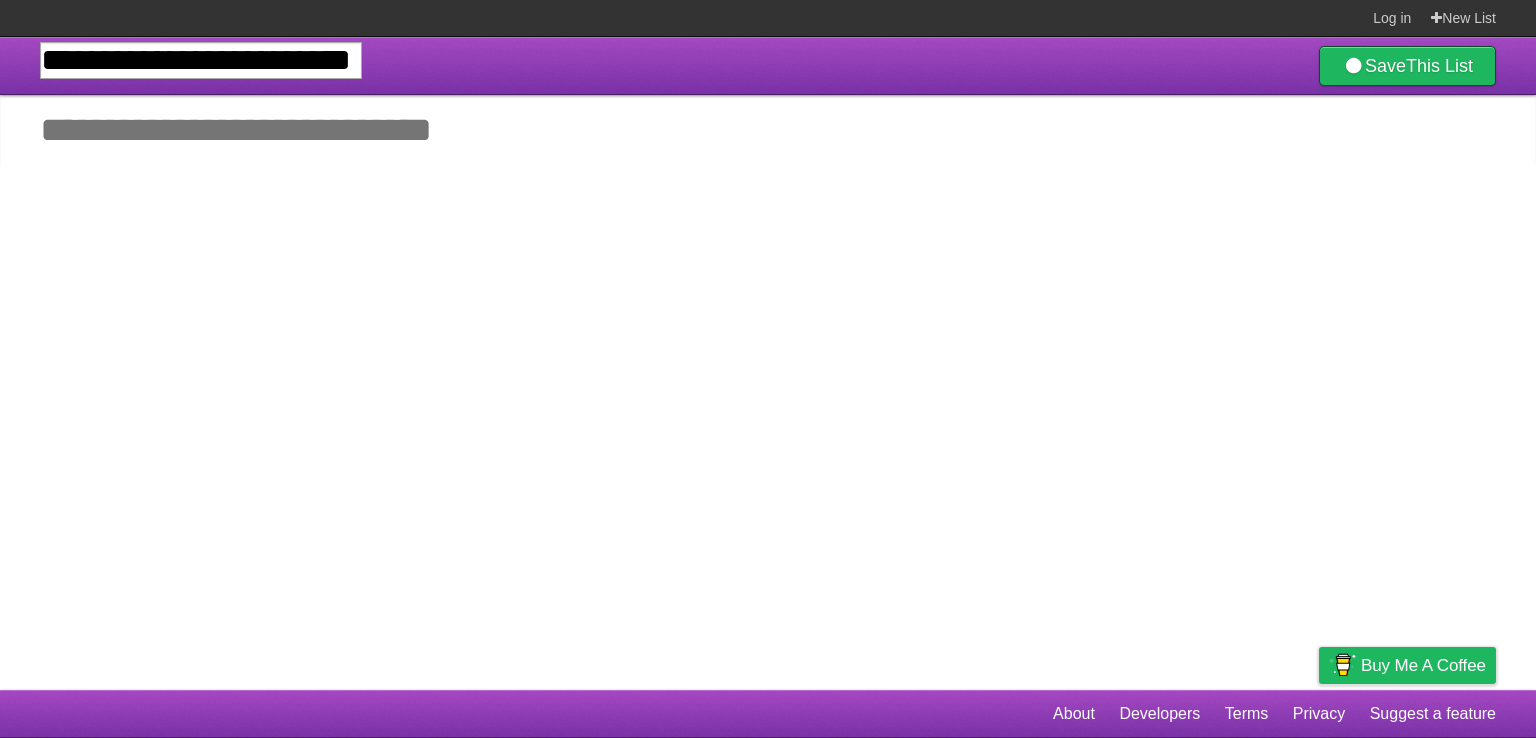 click on "Add another task" at bounding box center [768, 130] 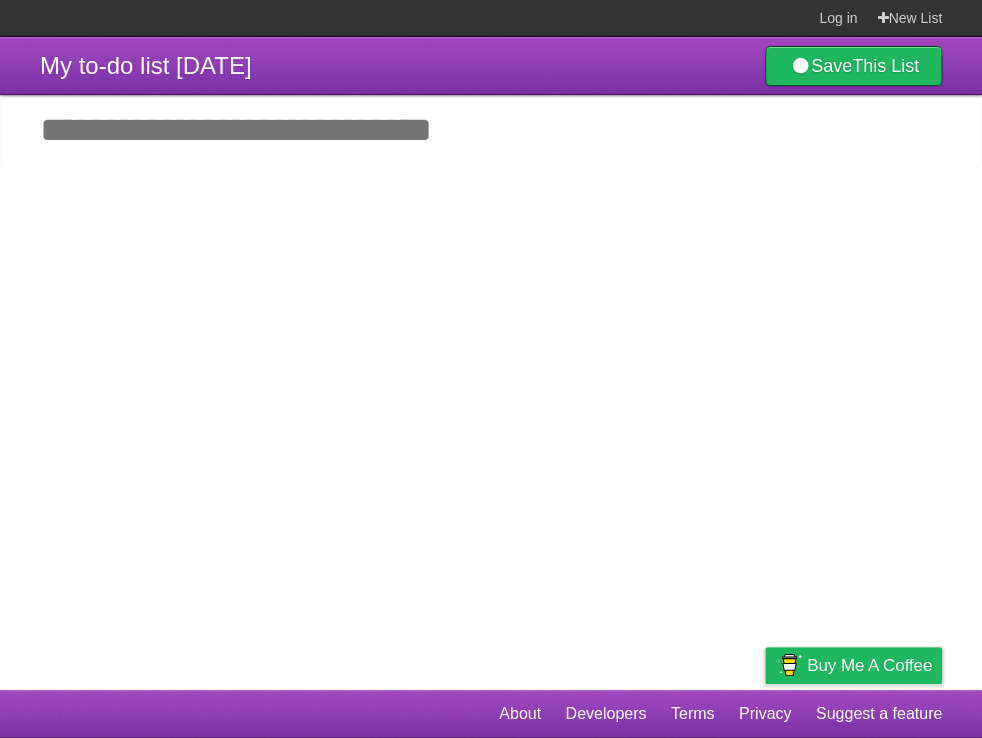 click on "Add another task" at bounding box center [491, 130] 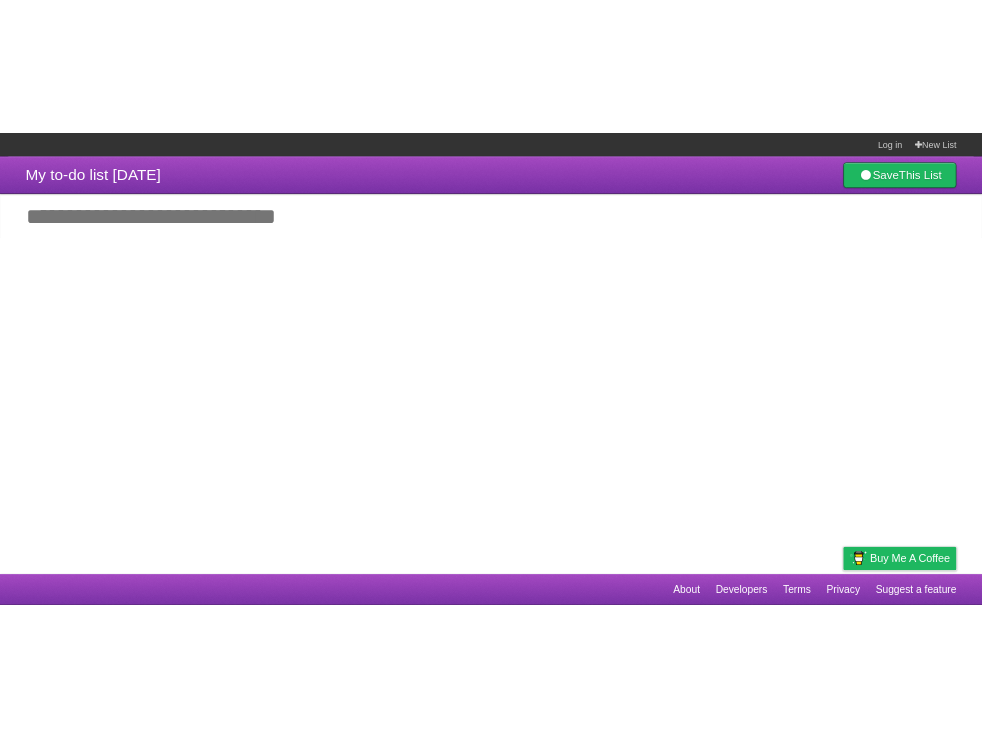 scroll, scrollTop: 0, scrollLeft: 0, axis: both 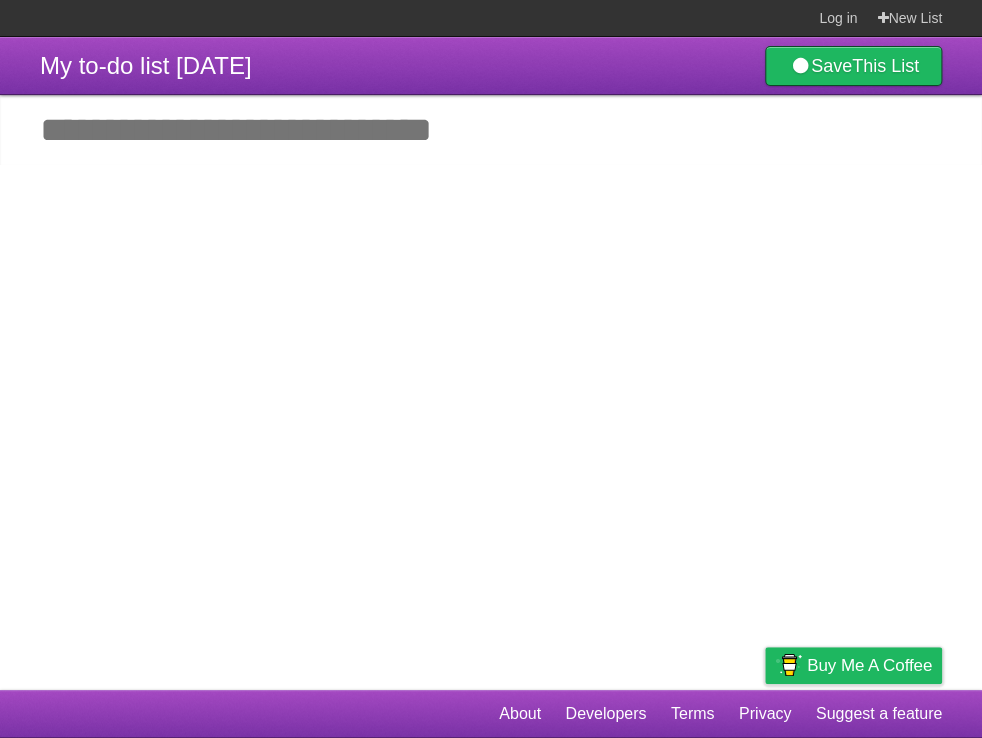 click on "Add another task" at bounding box center (491, 130) 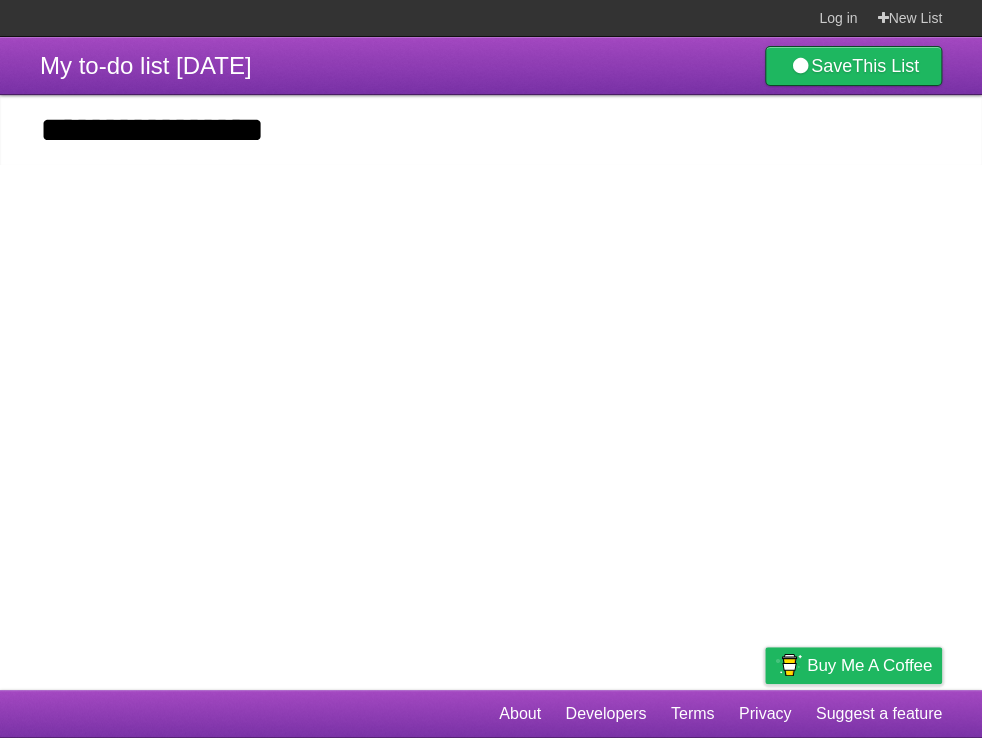 type on "**********" 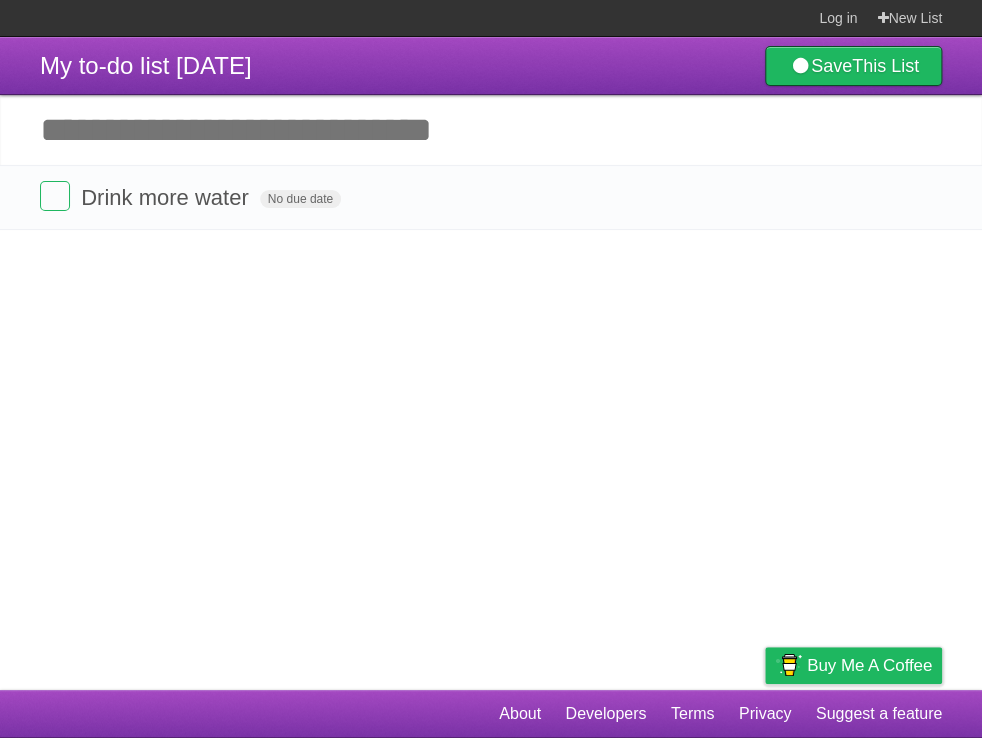 click on "My to-do list 07/24/2025
Save  This List
Add another task
*********
Drink more water
No due date
White
Red
Blue
Green
Purple
Orange" at bounding box center (491, 363) 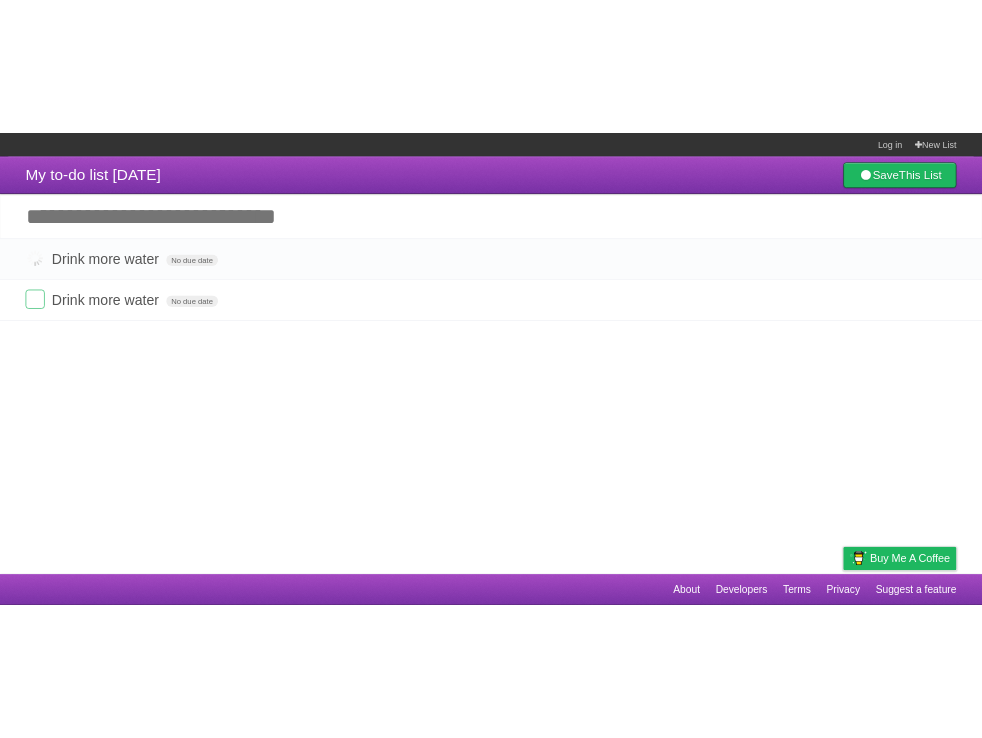 scroll, scrollTop: 0, scrollLeft: 0, axis: both 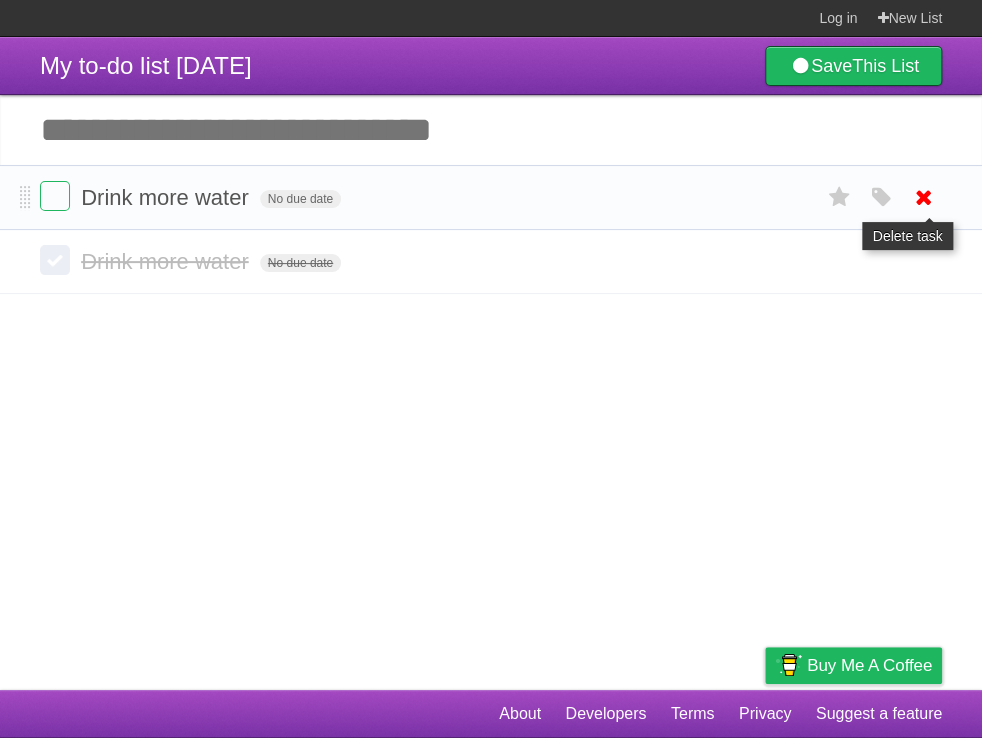 click at bounding box center [924, 197] 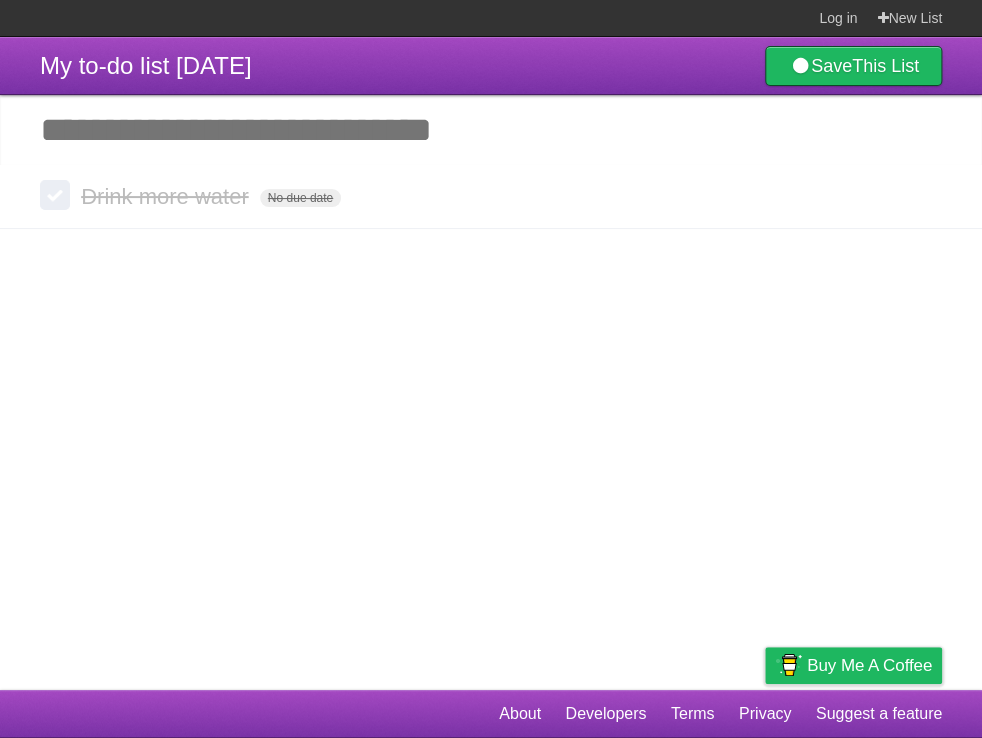 click on "My to-do list 07/24/2025
Save  This List
Add another task
*********
Drink more water
No due date
White
Red
Blue
Green
Purple
Orange" at bounding box center [491, 363] 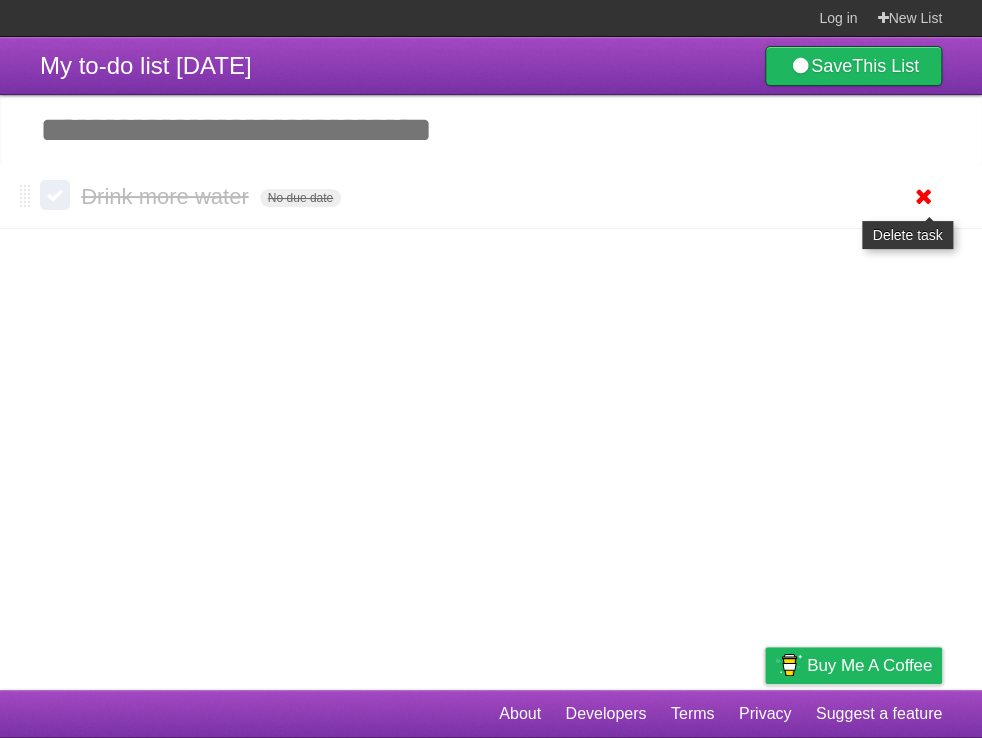 click on "My to-do list 07/24/2025
Save  This List
Add another task
*********
Drink more water
No due date
White
Red
Blue
Green
Purple
Orange" at bounding box center (491, 363) 